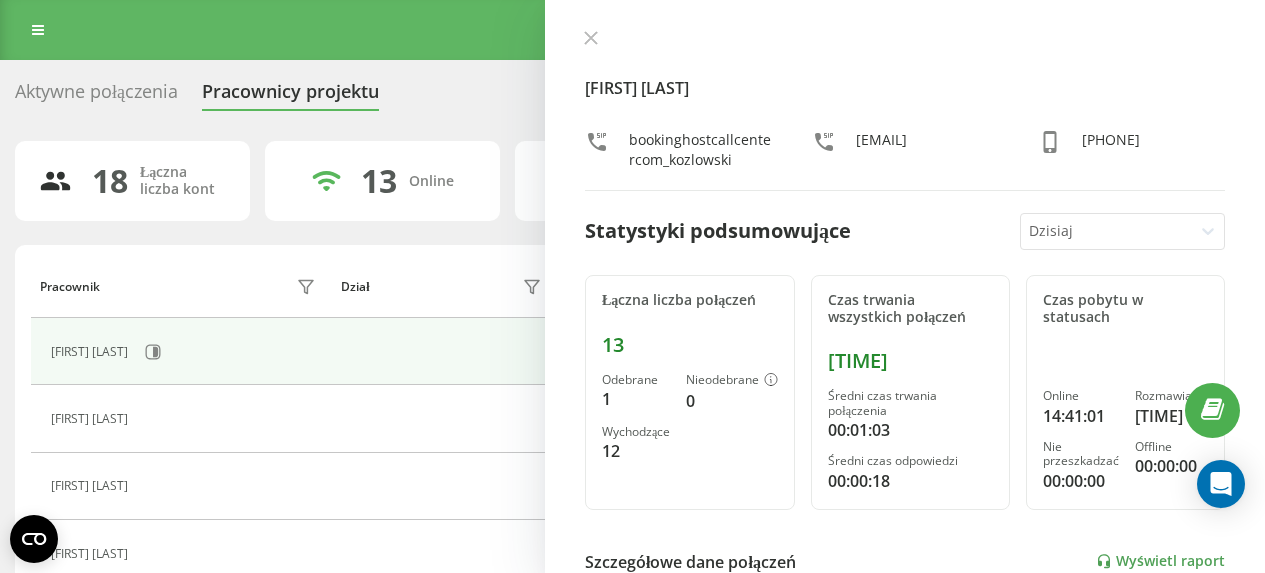 scroll, scrollTop: 100, scrollLeft: 0, axis: vertical 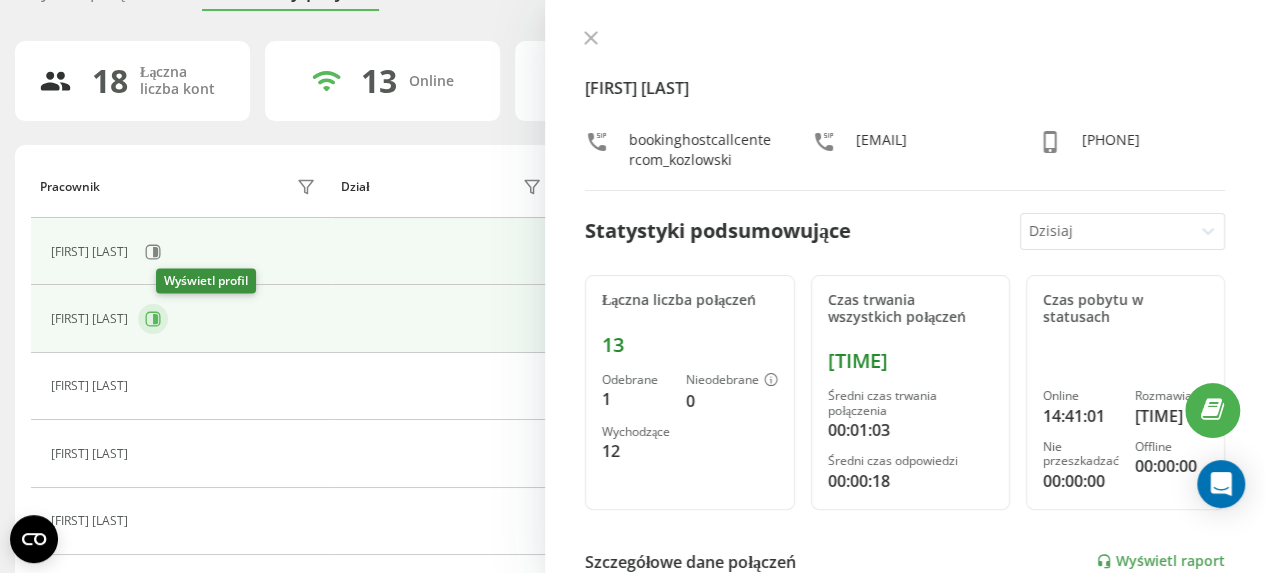 click 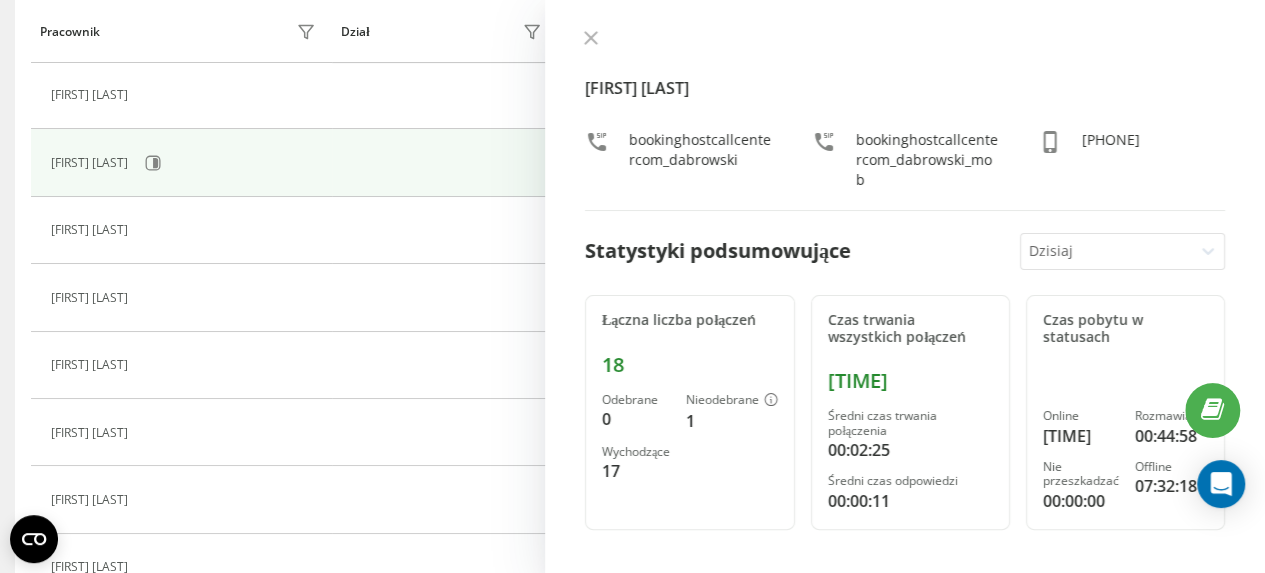 scroll, scrollTop: 300, scrollLeft: 0, axis: vertical 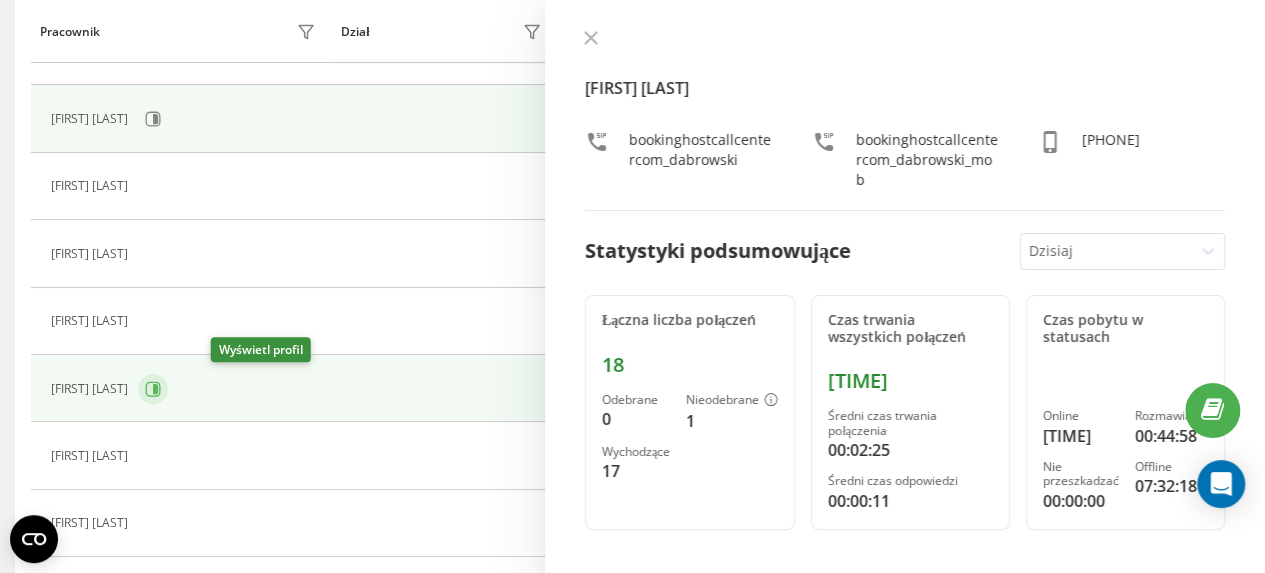 click 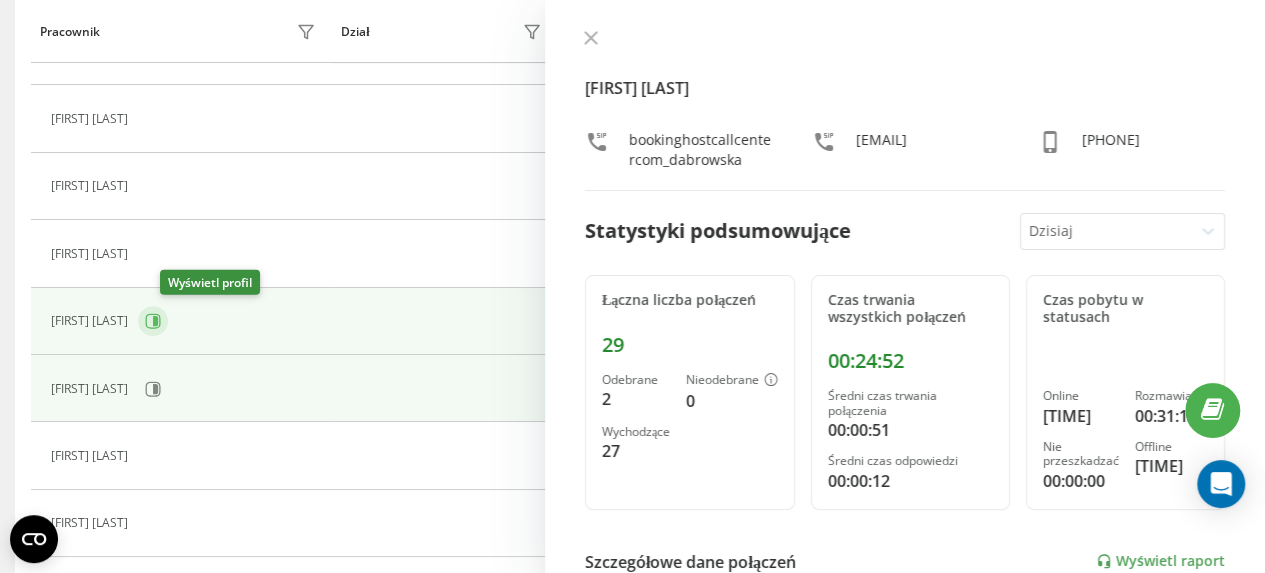click 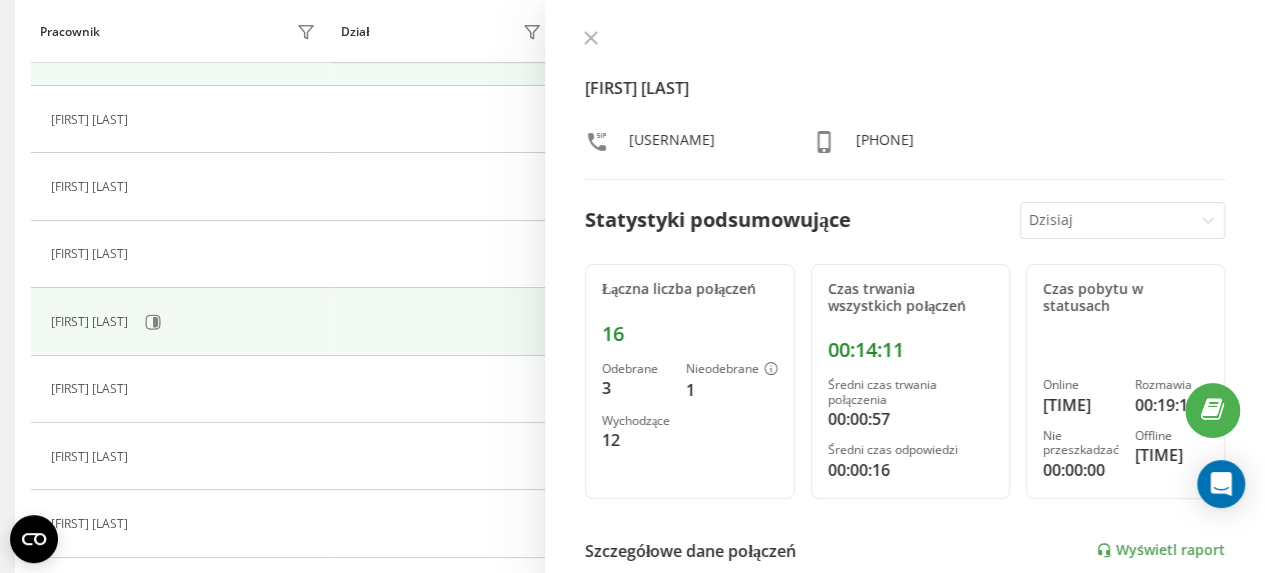 scroll, scrollTop: 600, scrollLeft: 0, axis: vertical 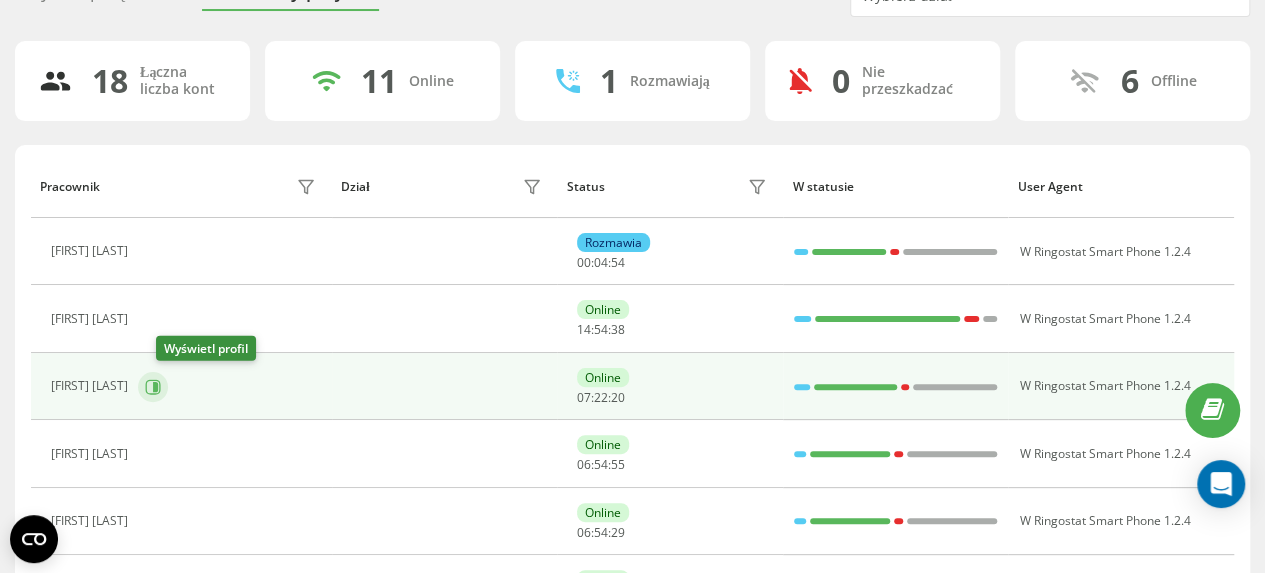 click 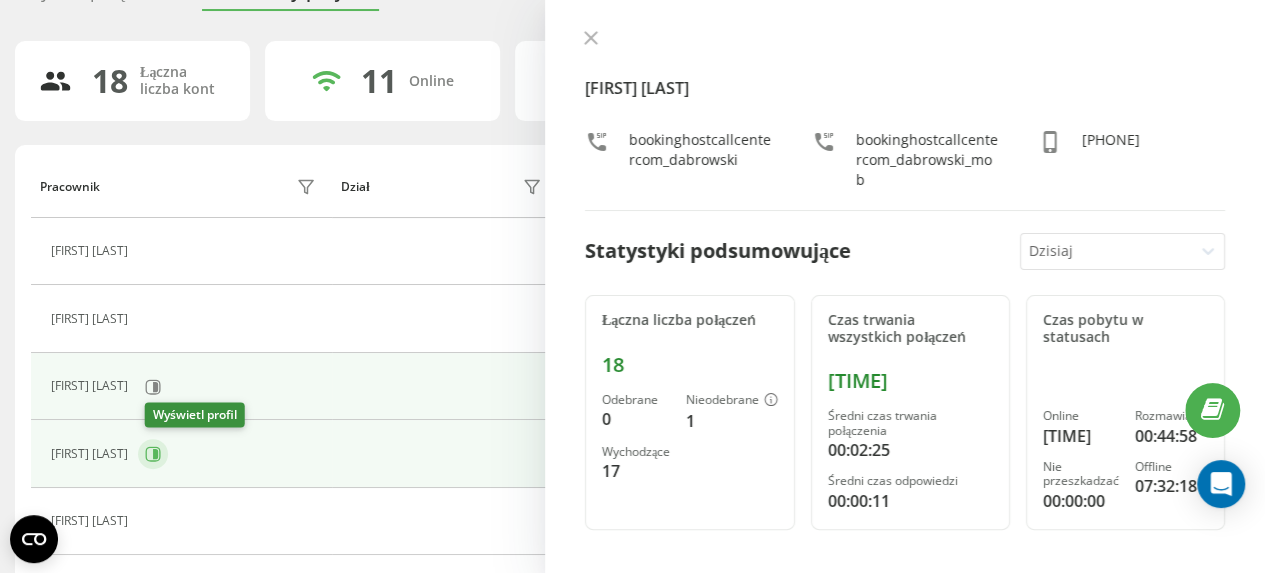 click 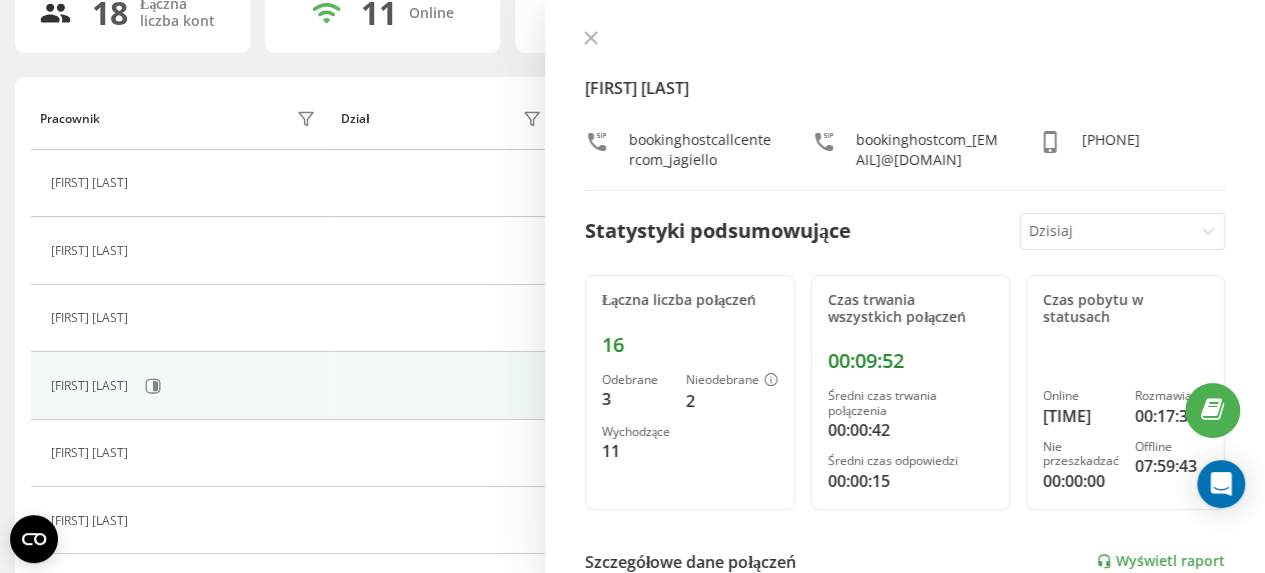 scroll, scrollTop: 200, scrollLeft: 0, axis: vertical 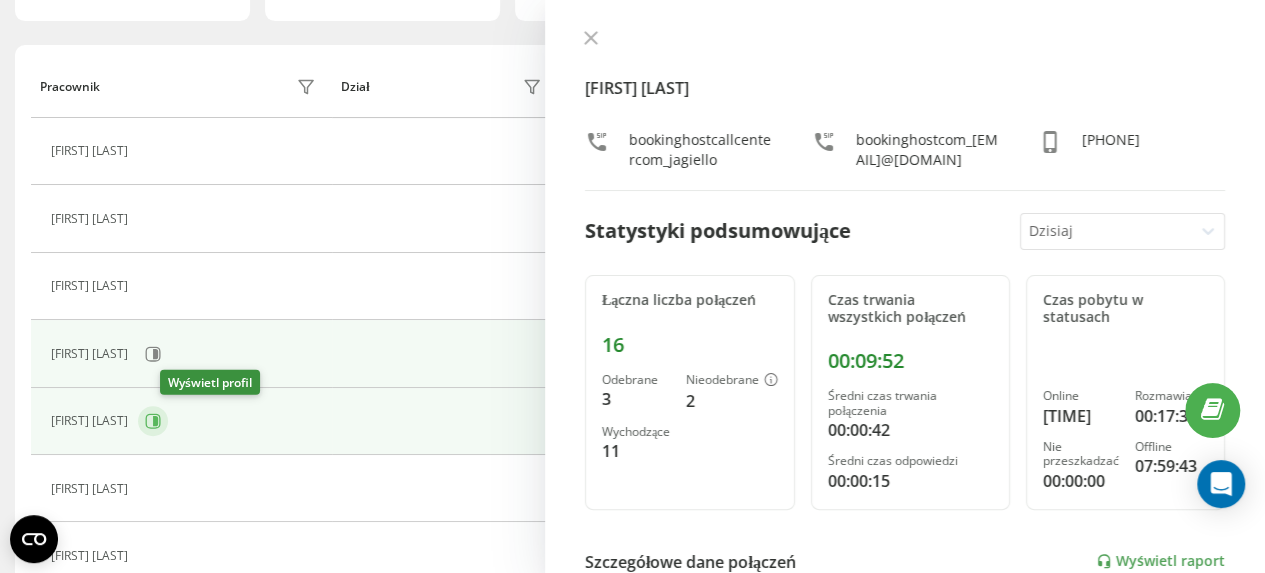 click 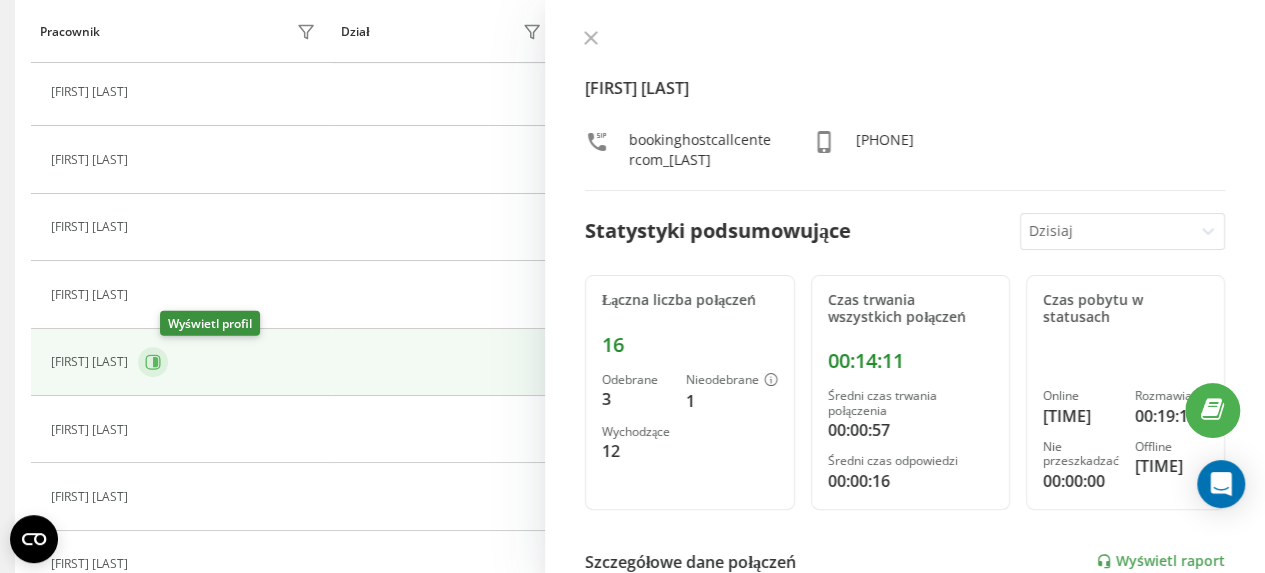 scroll, scrollTop: 300, scrollLeft: 0, axis: vertical 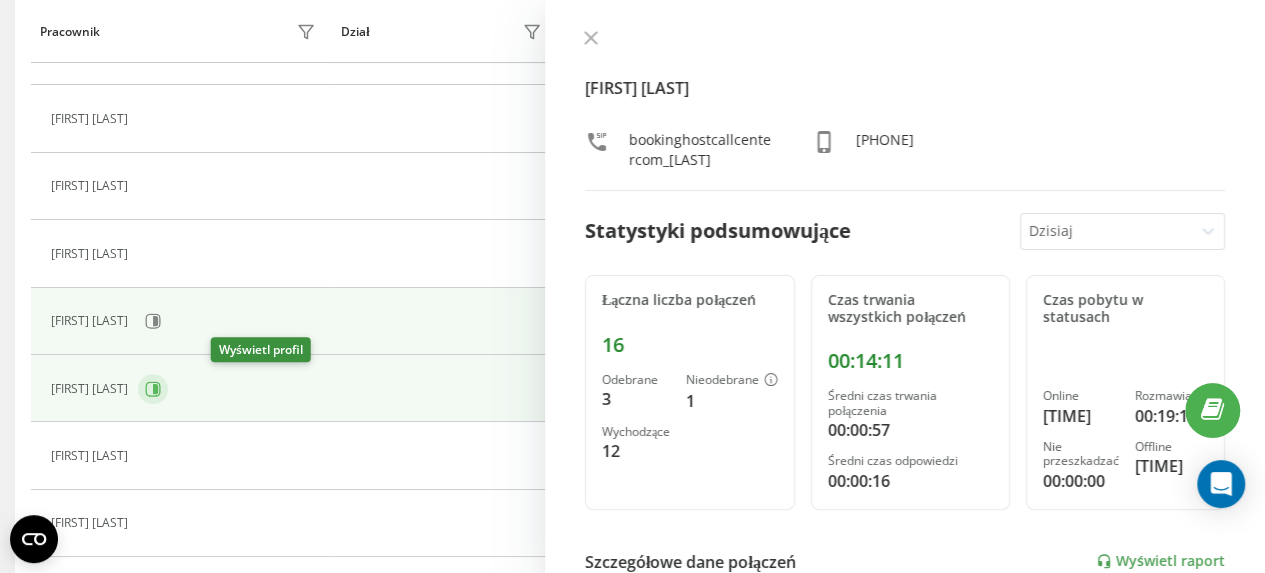 click 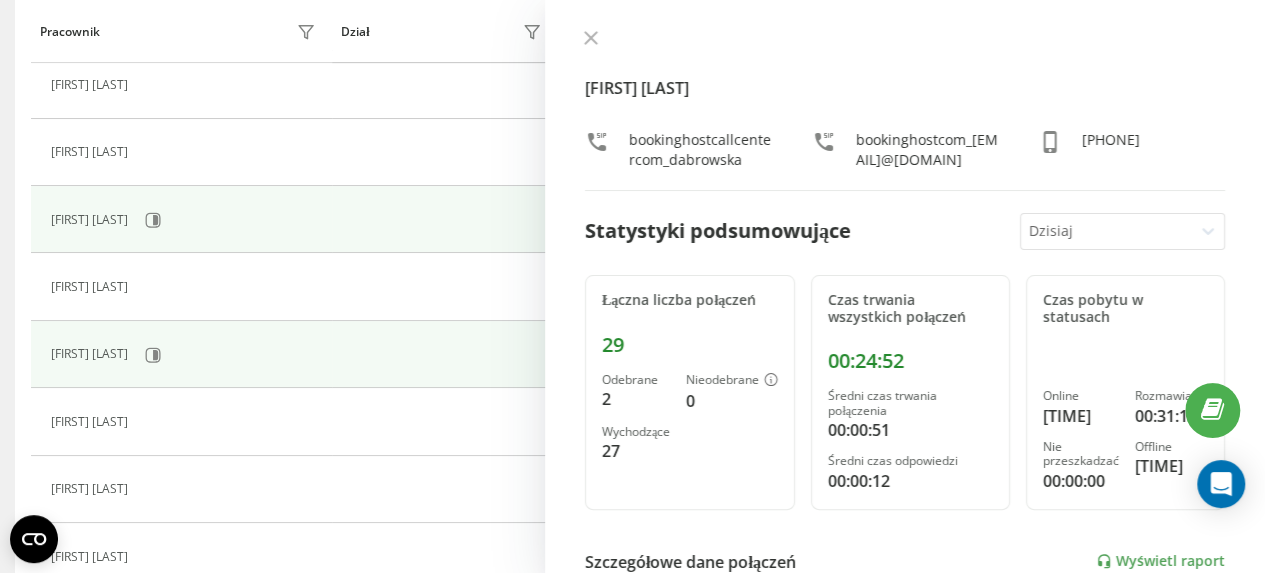 scroll, scrollTop: 500, scrollLeft: 0, axis: vertical 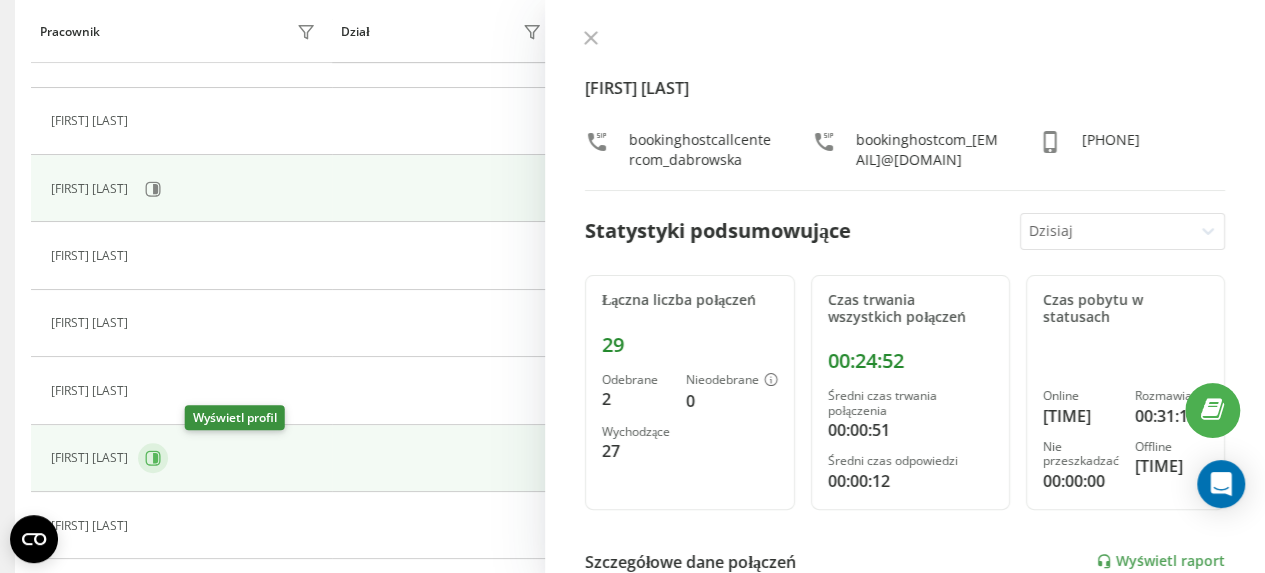 click 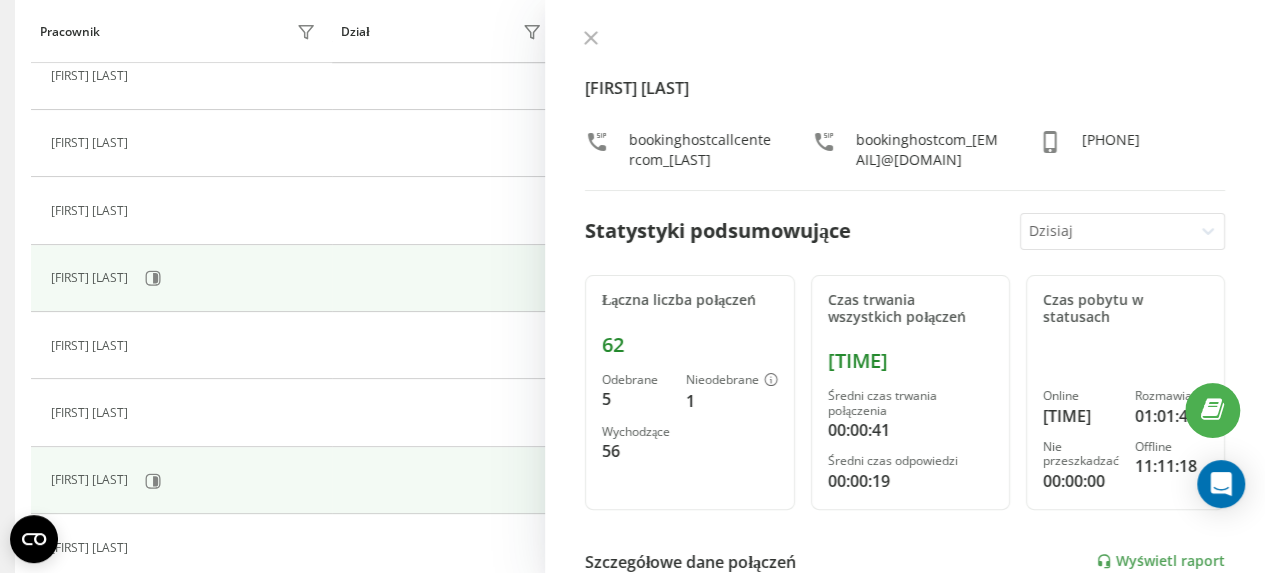 scroll, scrollTop: 700, scrollLeft: 0, axis: vertical 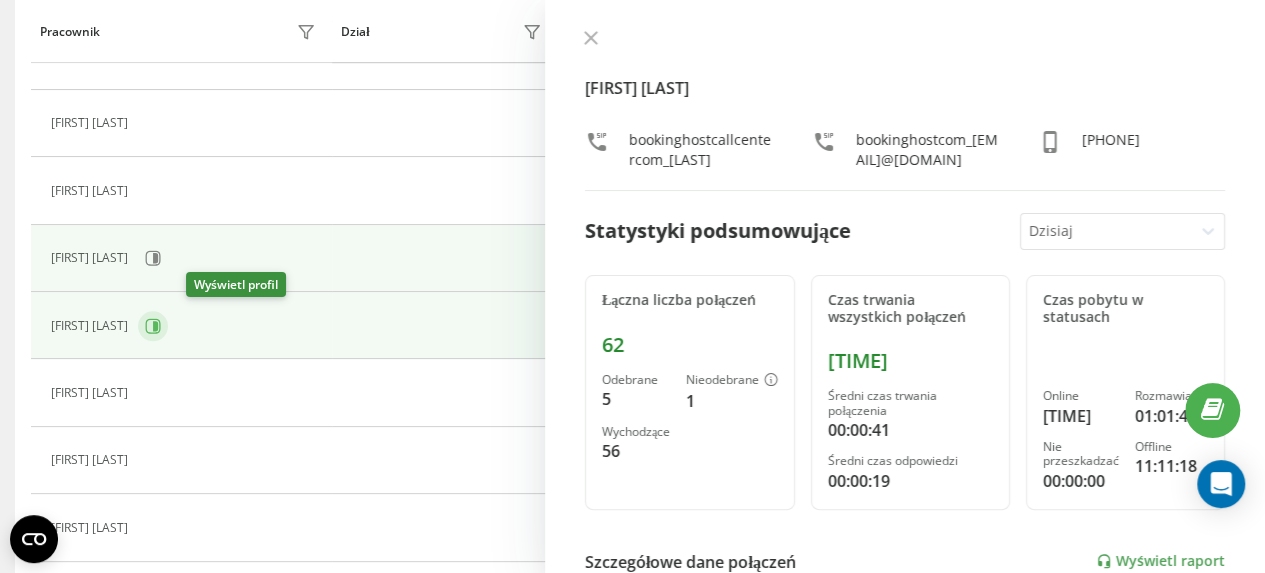 click 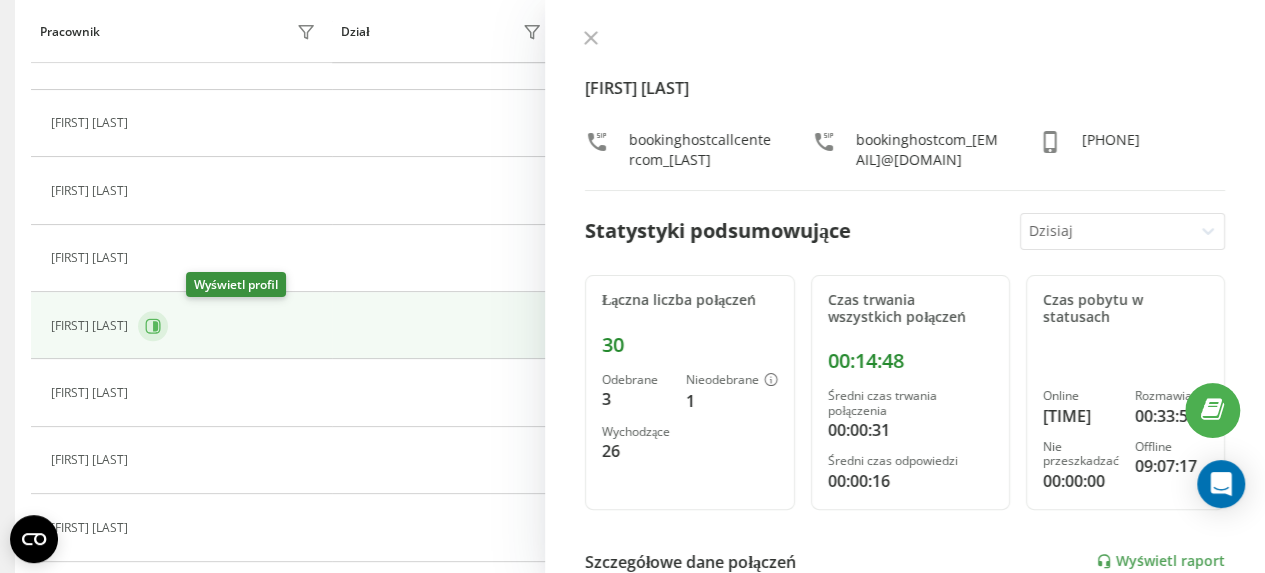 scroll, scrollTop: 800, scrollLeft: 0, axis: vertical 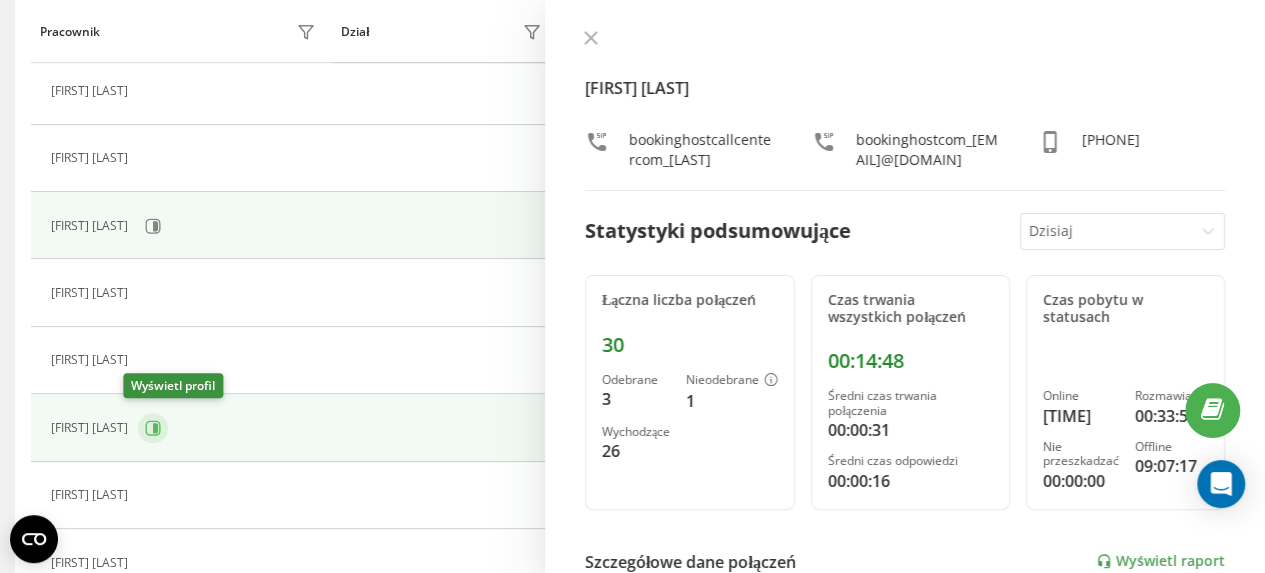 click 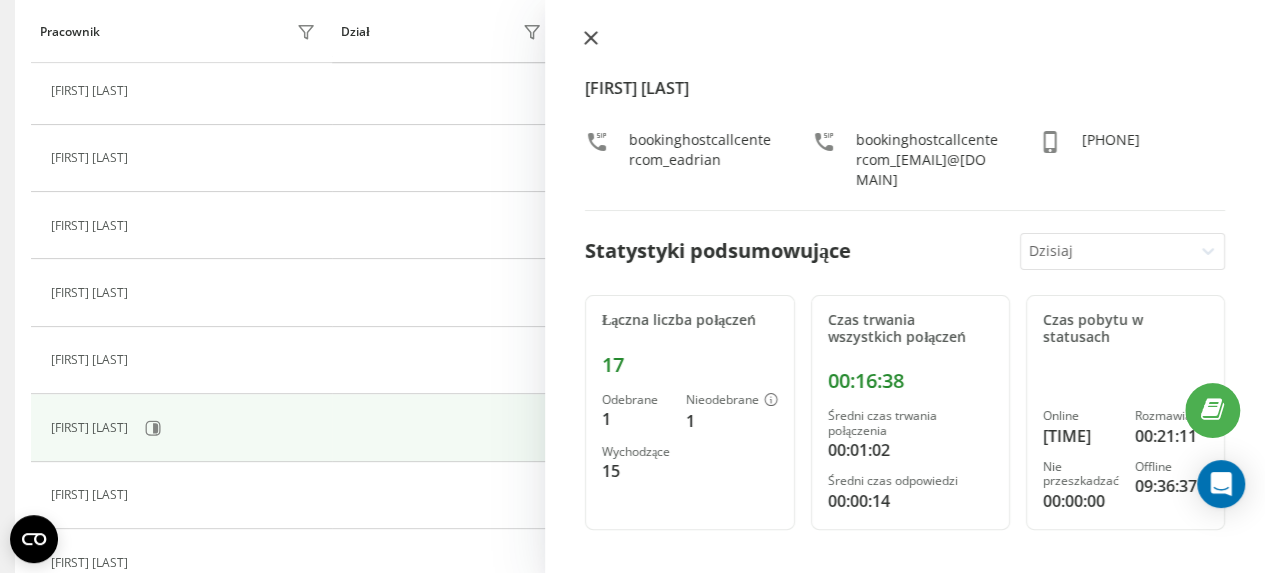click 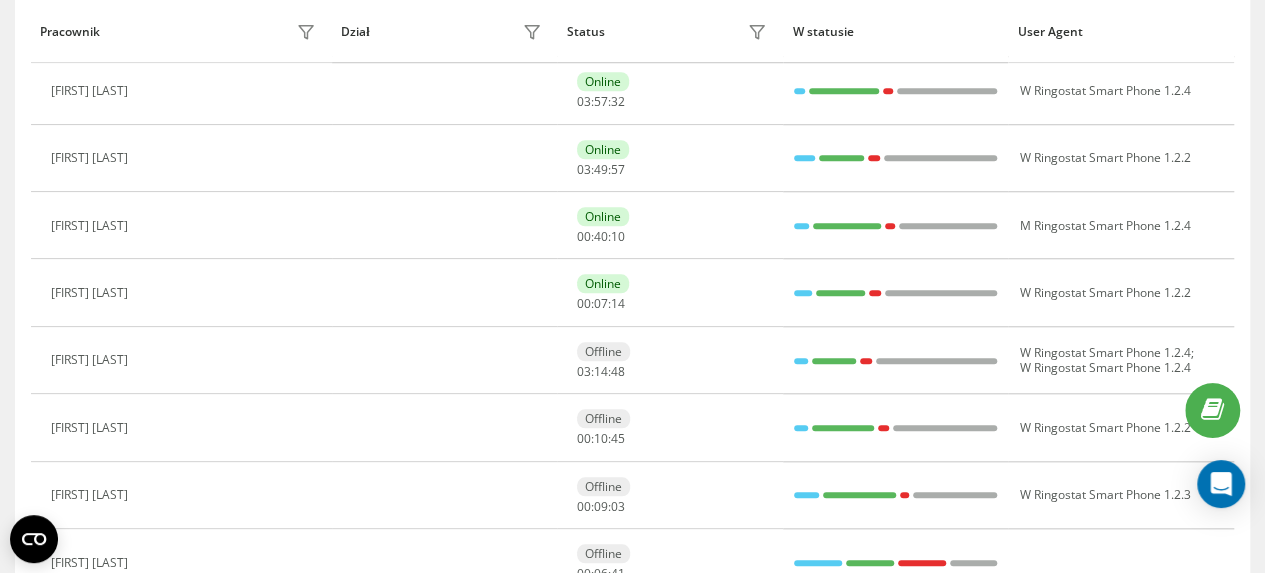 scroll, scrollTop: 129, scrollLeft: 0, axis: vertical 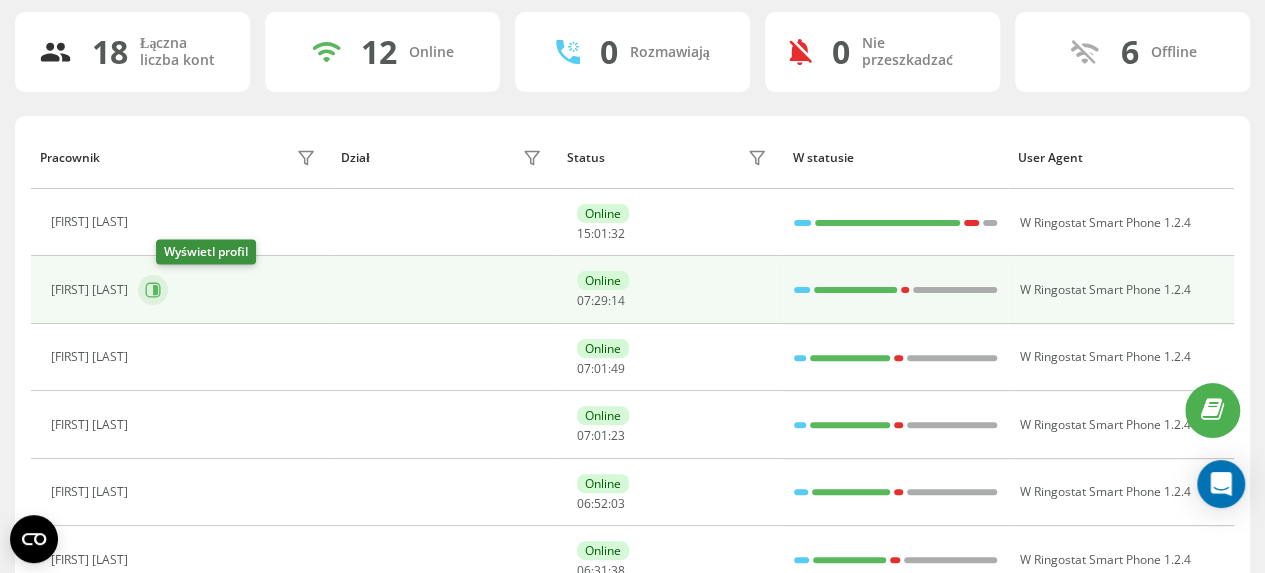 click 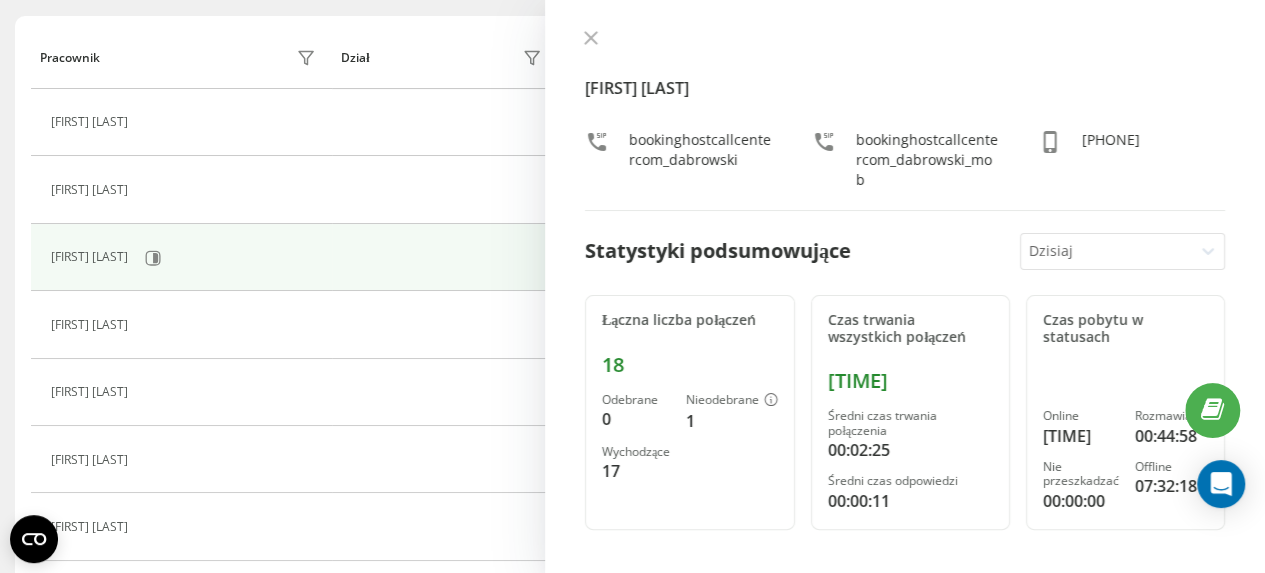 scroll, scrollTop: 0, scrollLeft: 0, axis: both 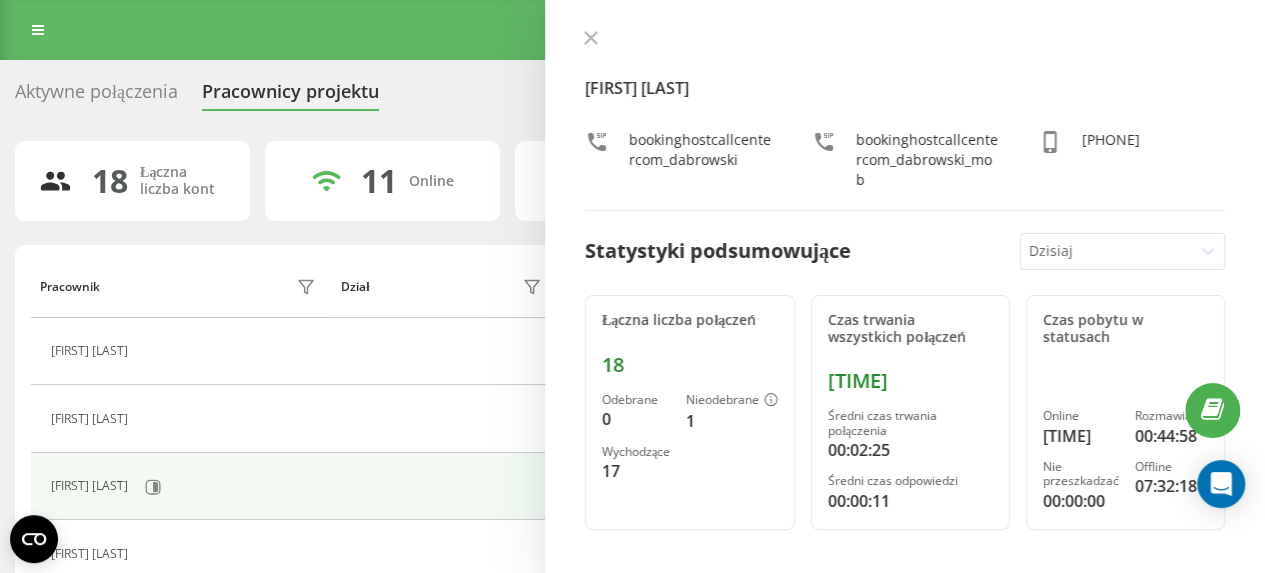 click 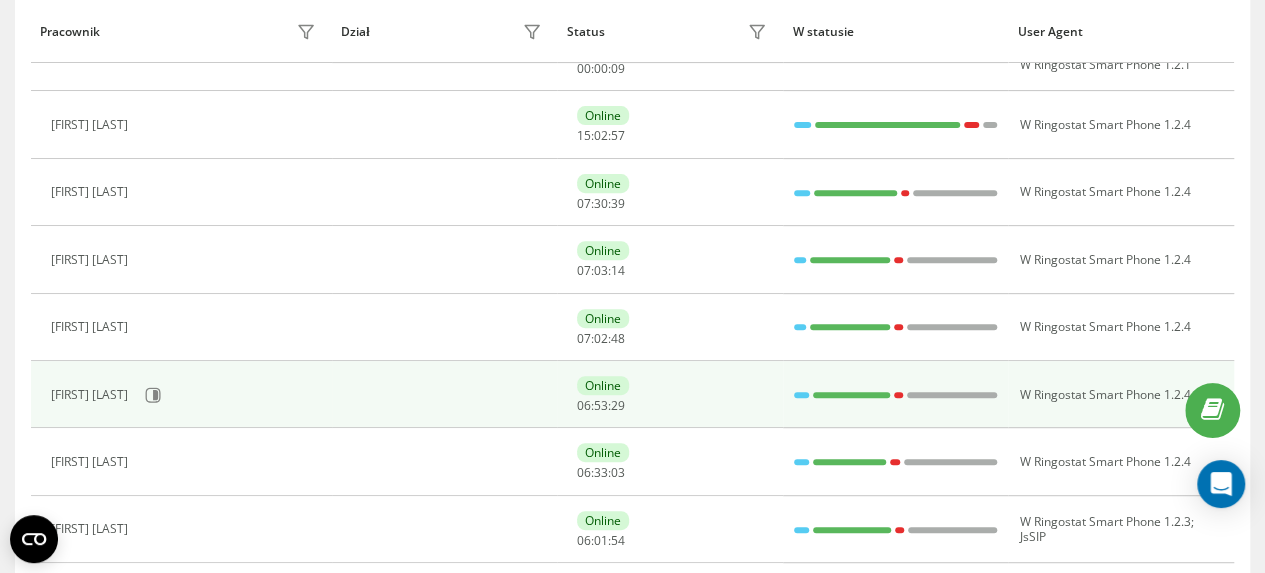 scroll, scrollTop: 300, scrollLeft: 0, axis: vertical 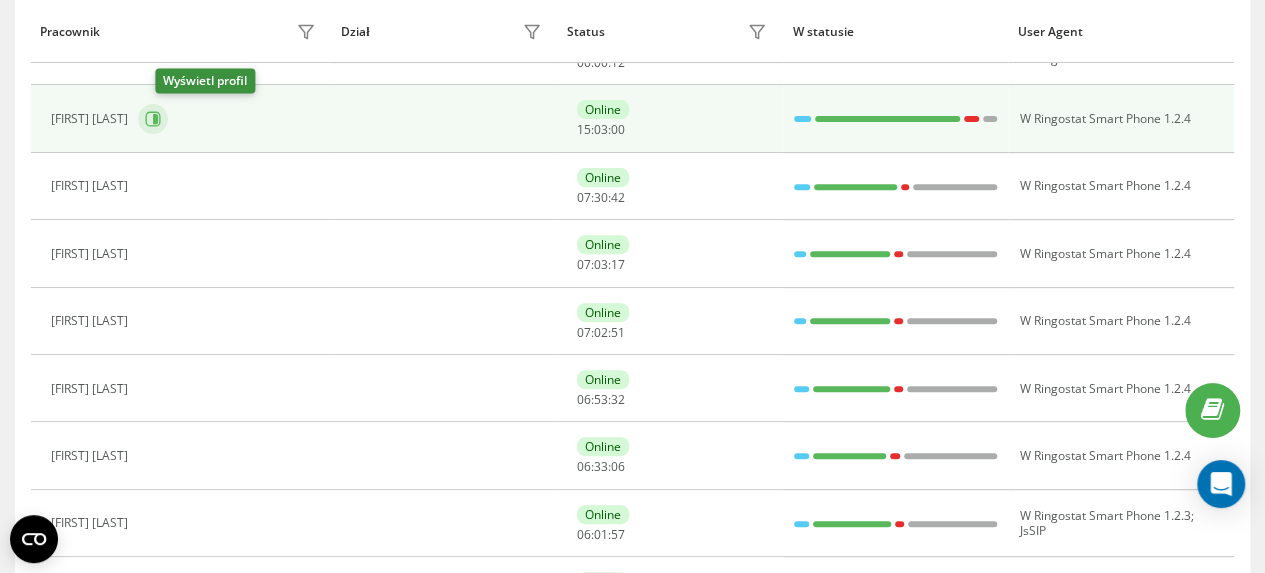 click 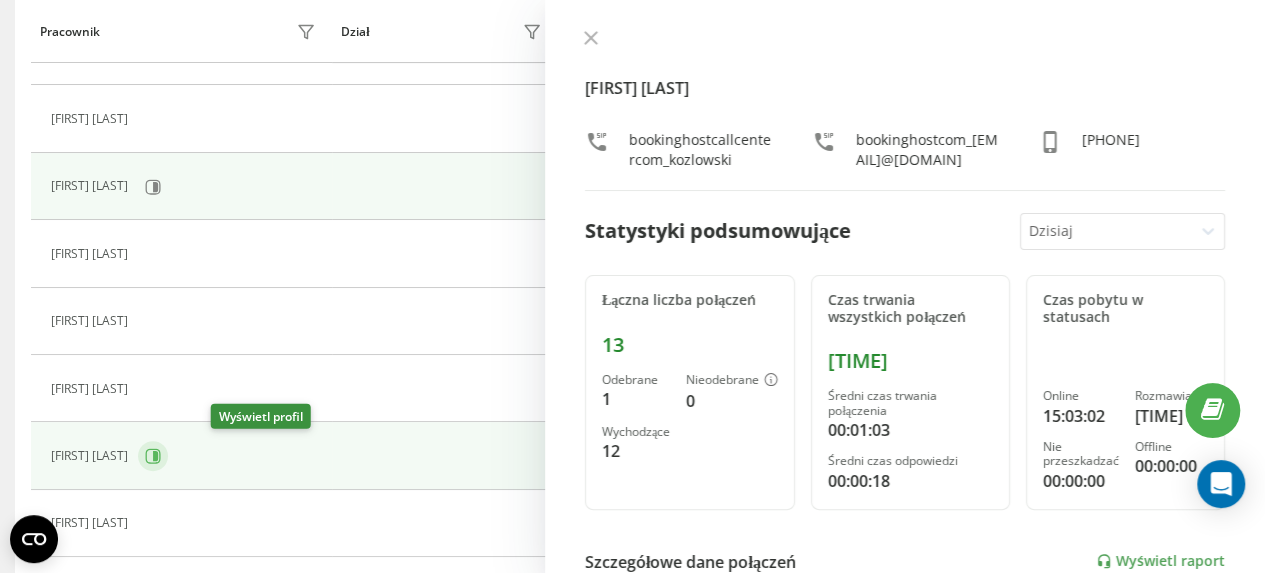 click 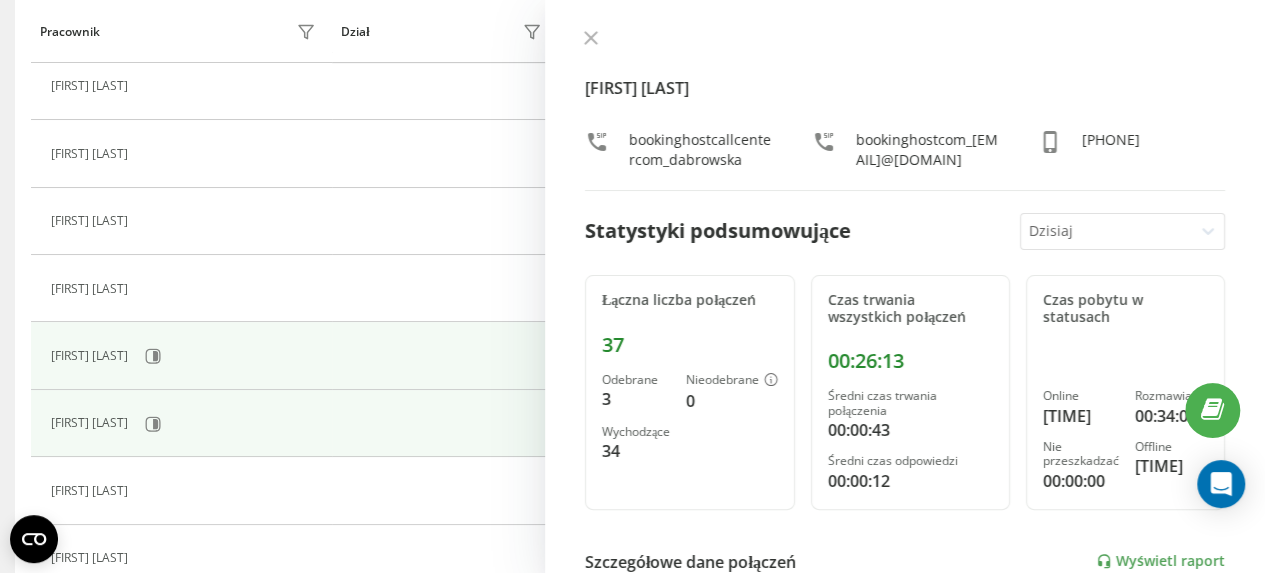 scroll, scrollTop: 500, scrollLeft: 0, axis: vertical 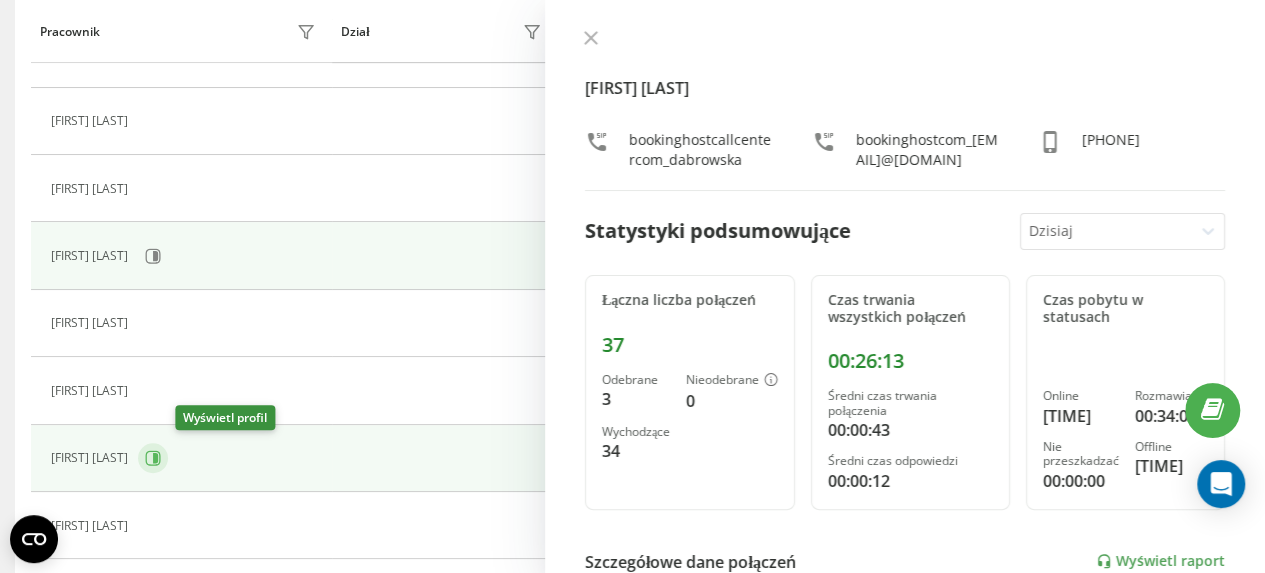 click 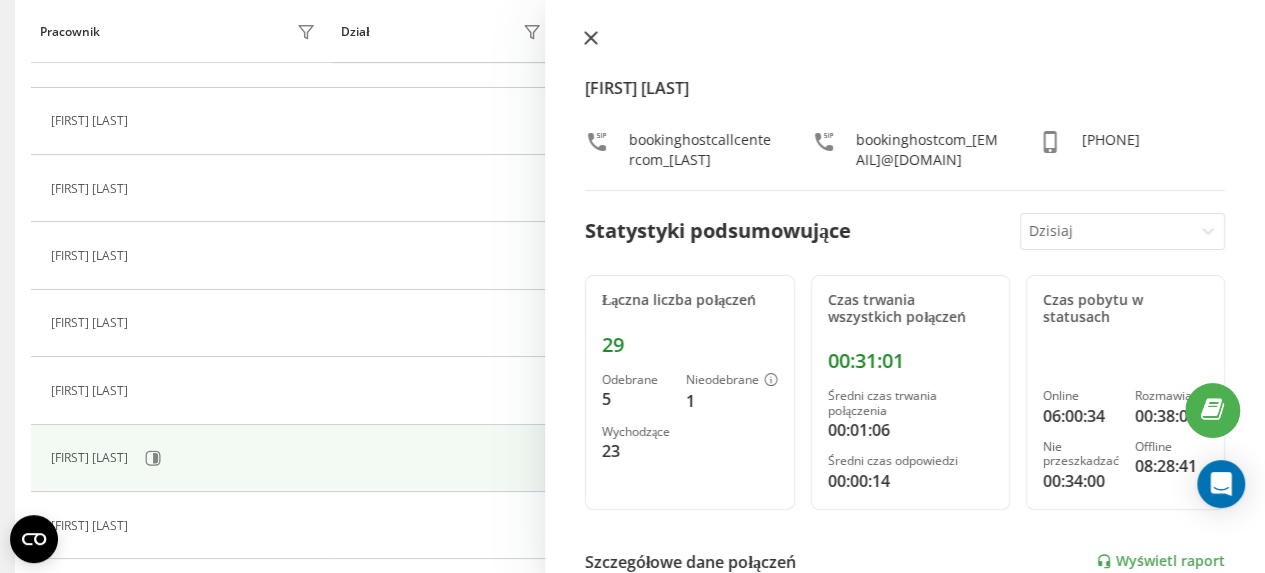 click 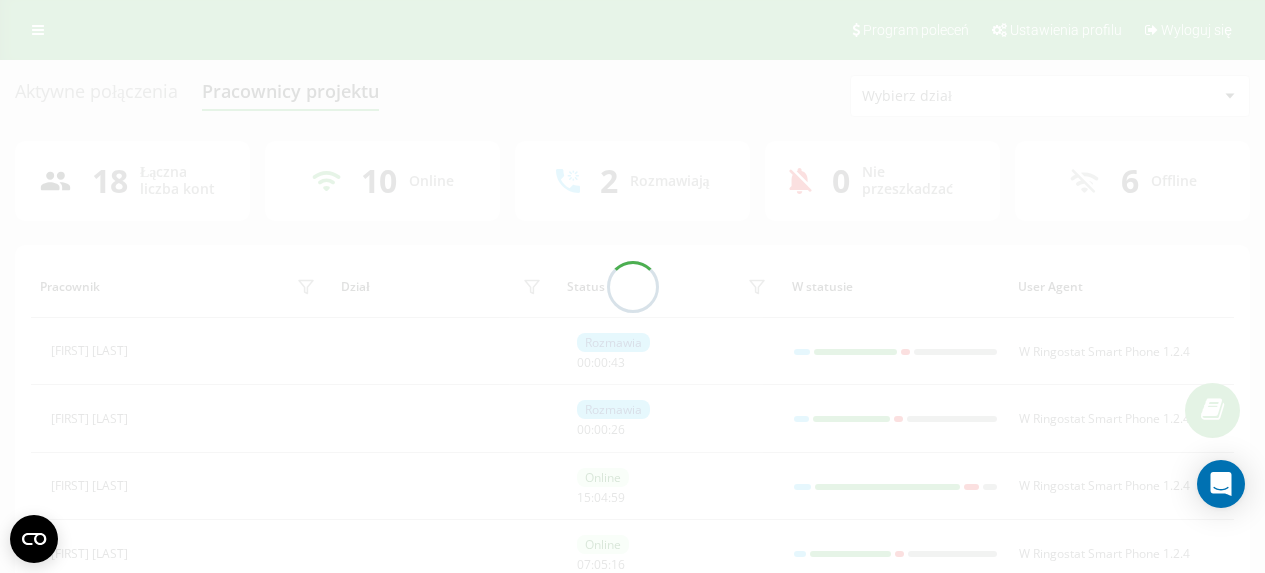 scroll, scrollTop: 0, scrollLeft: 0, axis: both 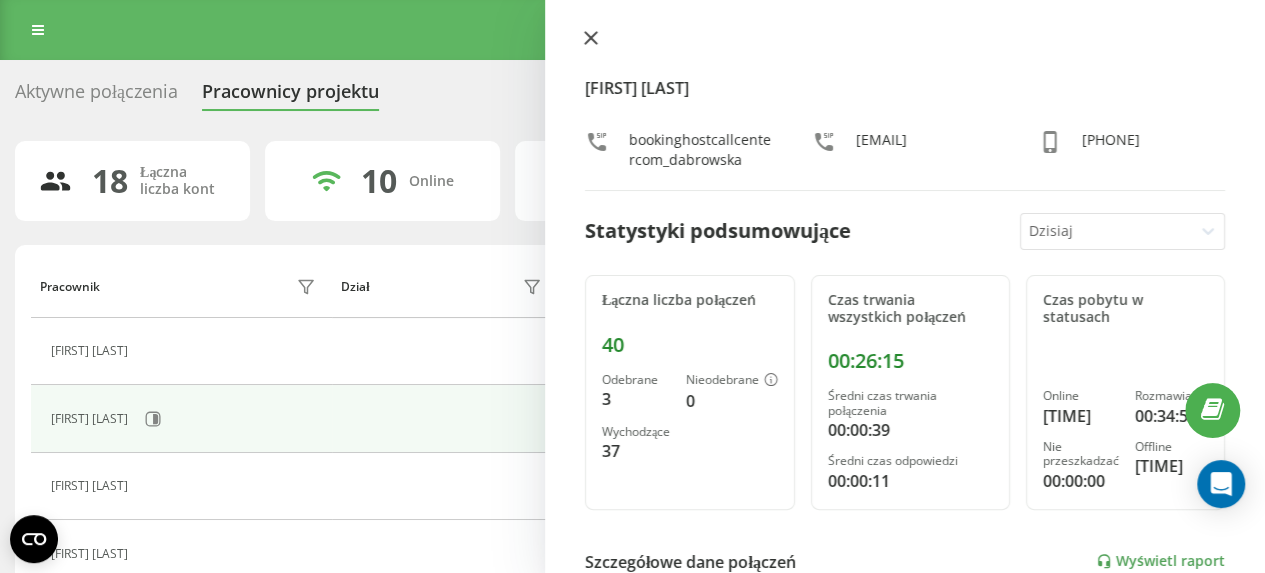 click 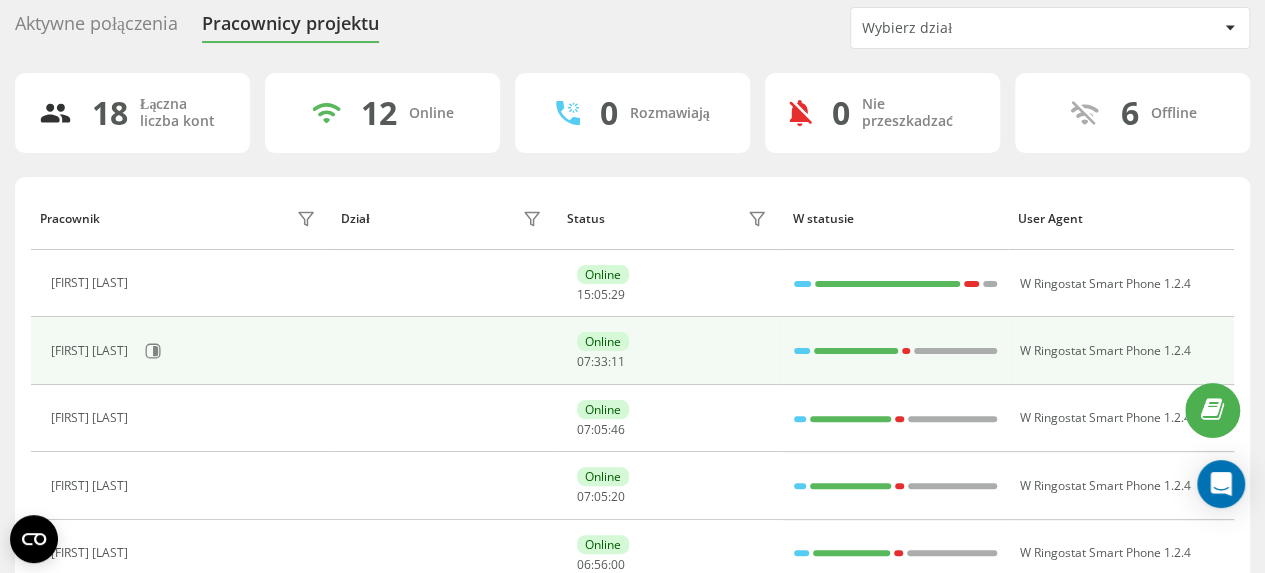 scroll, scrollTop: 100, scrollLeft: 0, axis: vertical 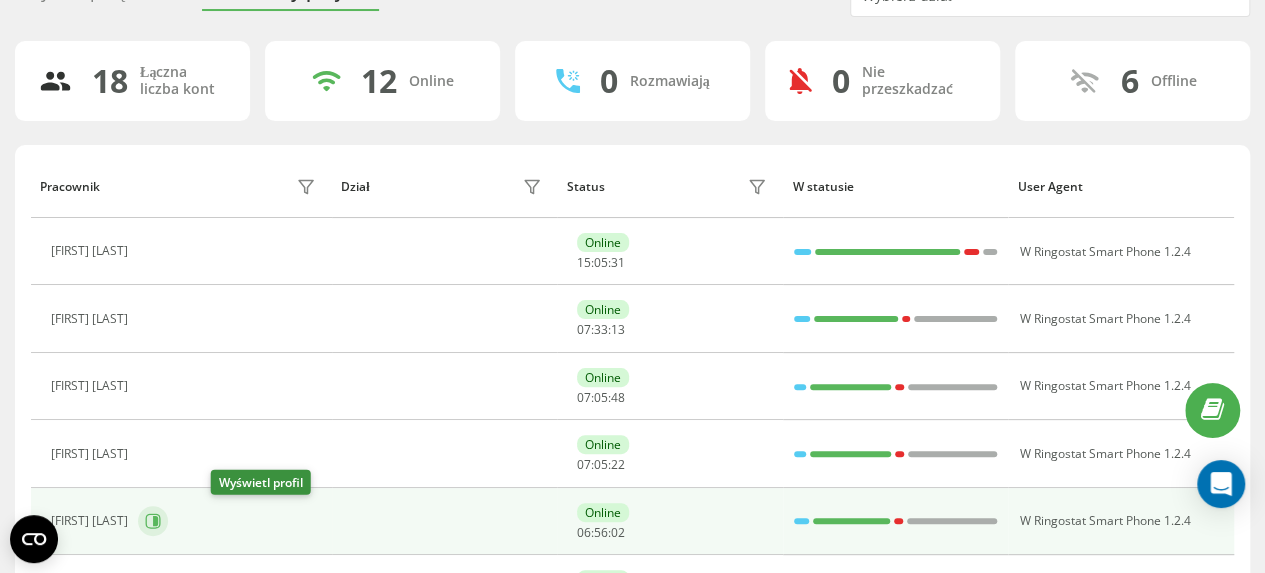 click 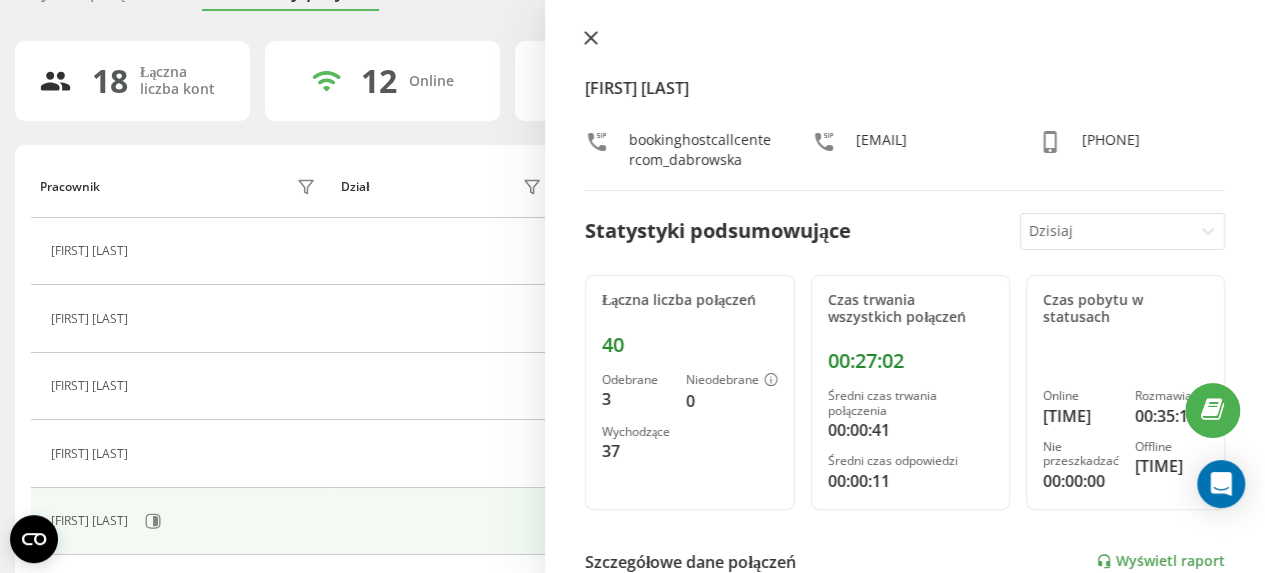 click 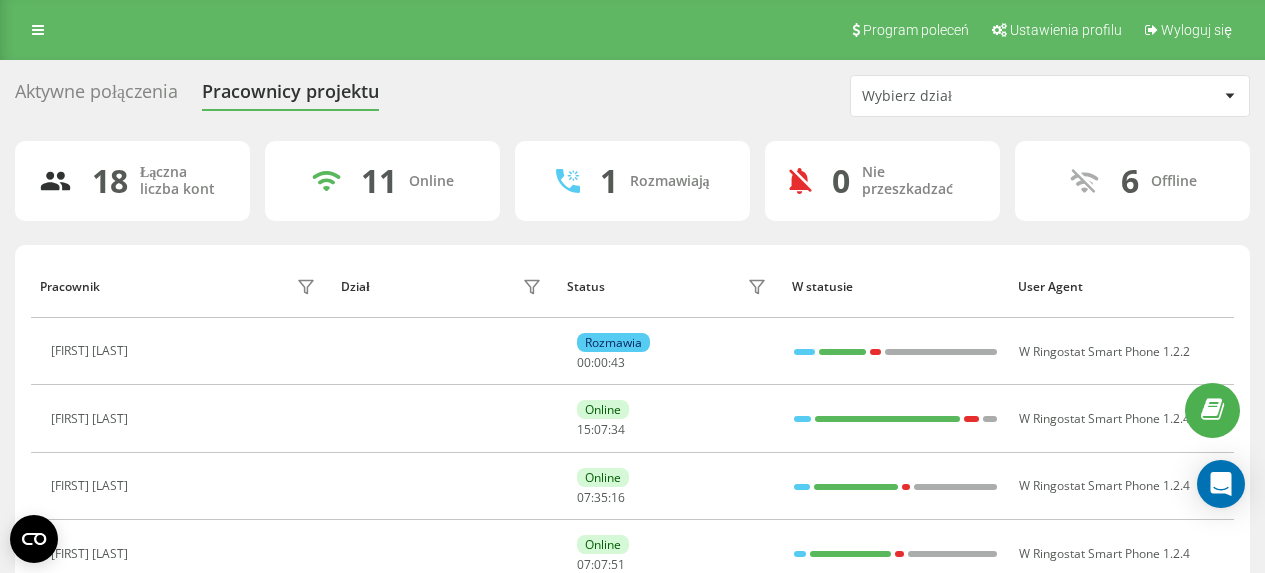 scroll, scrollTop: 0, scrollLeft: 0, axis: both 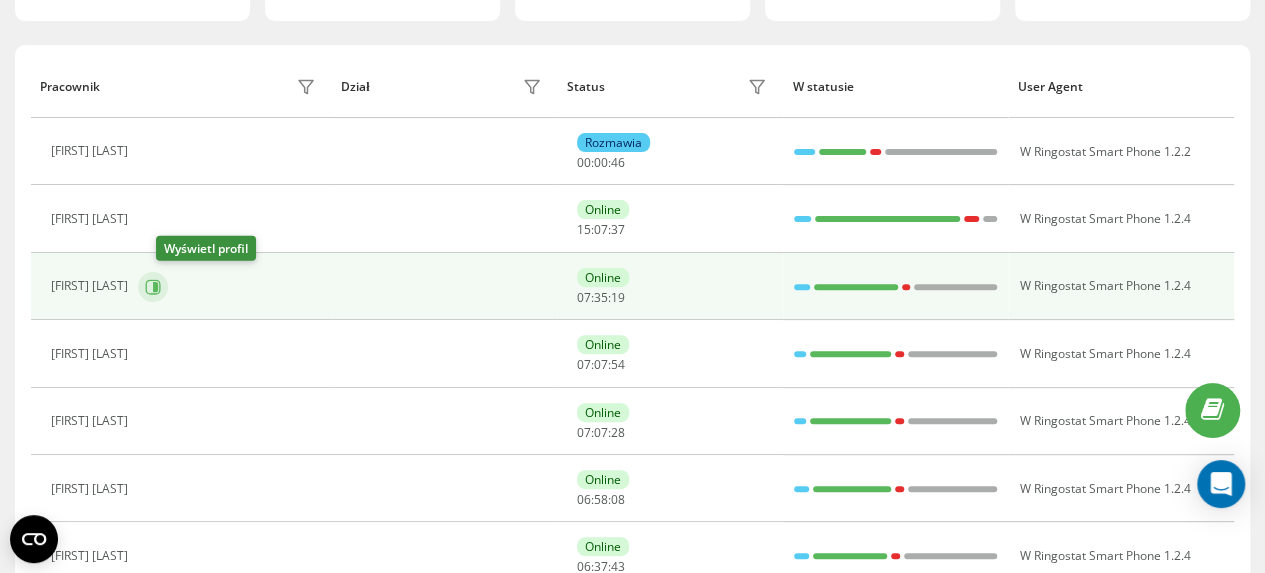 click 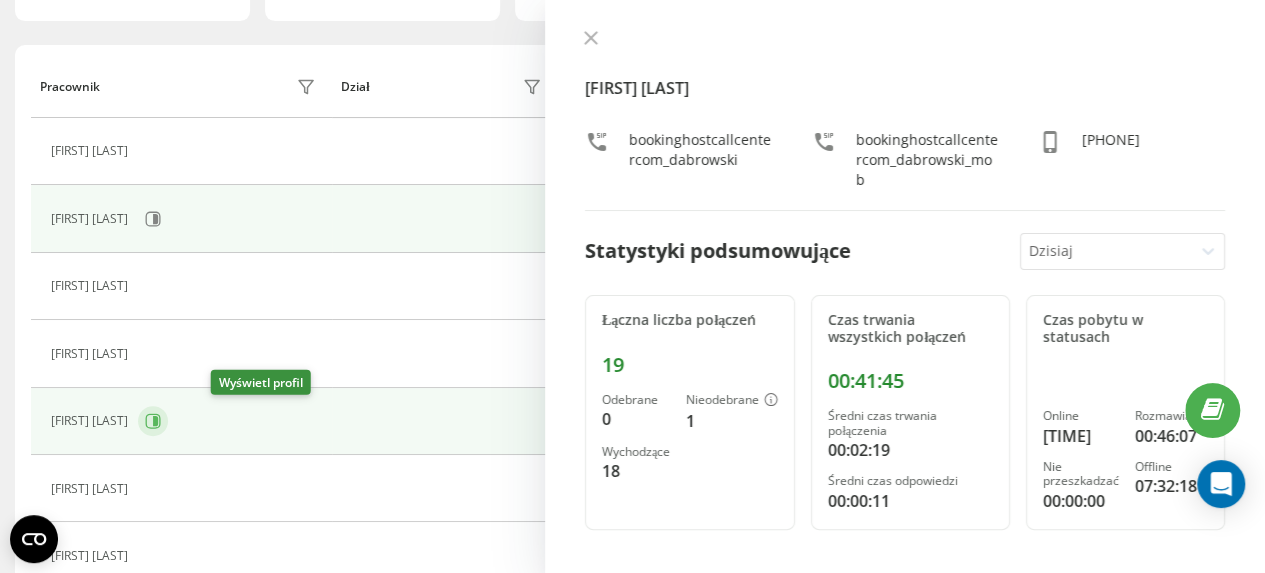 click 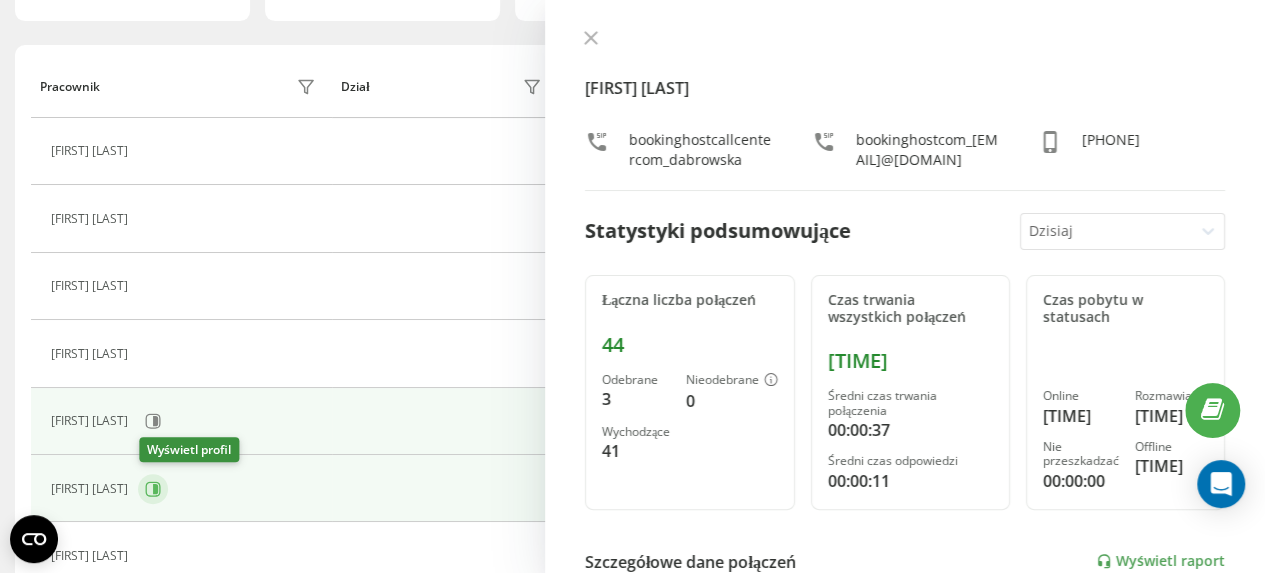 click 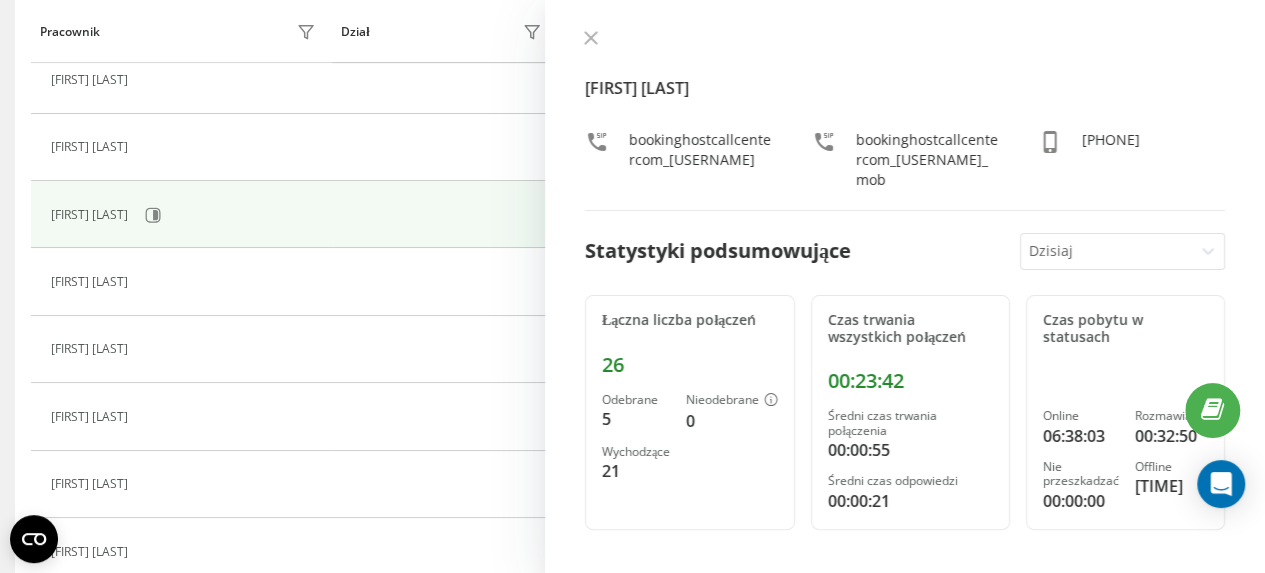 scroll, scrollTop: 500, scrollLeft: 0, axis: vertical 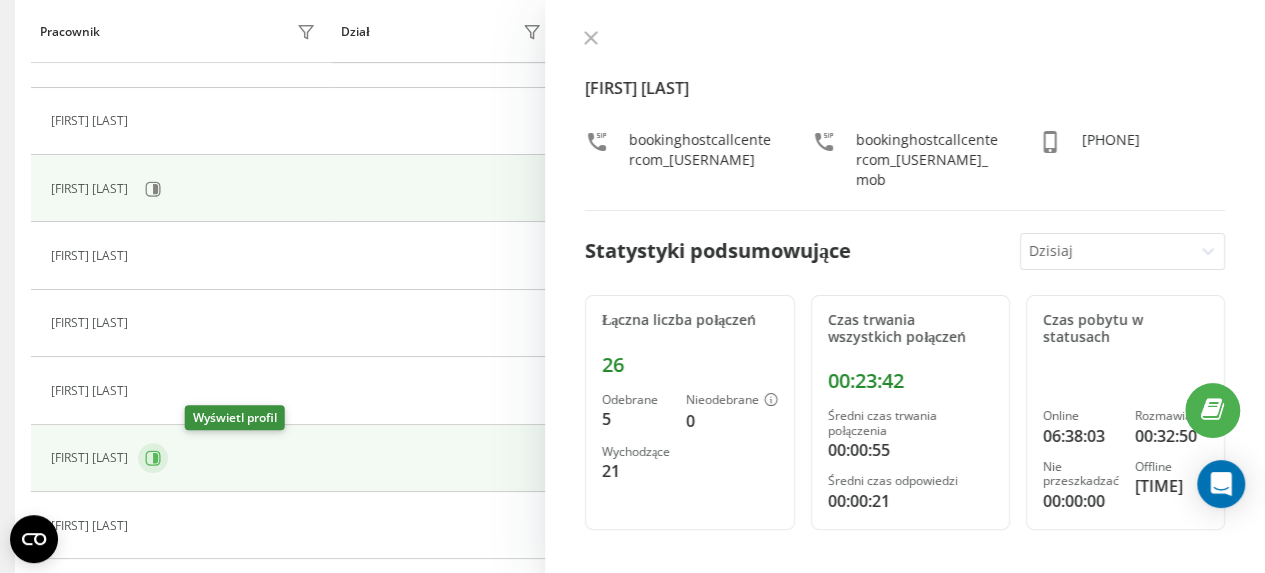 click 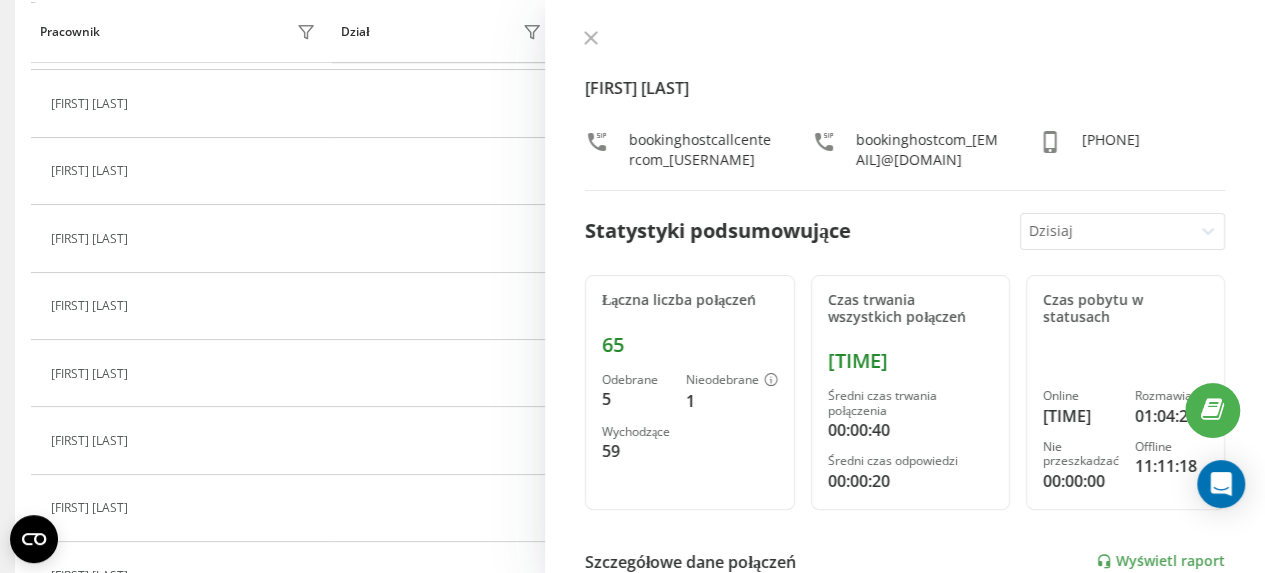 scroll, scrollTop: 696, scrollLeft: 0, axis: vertical 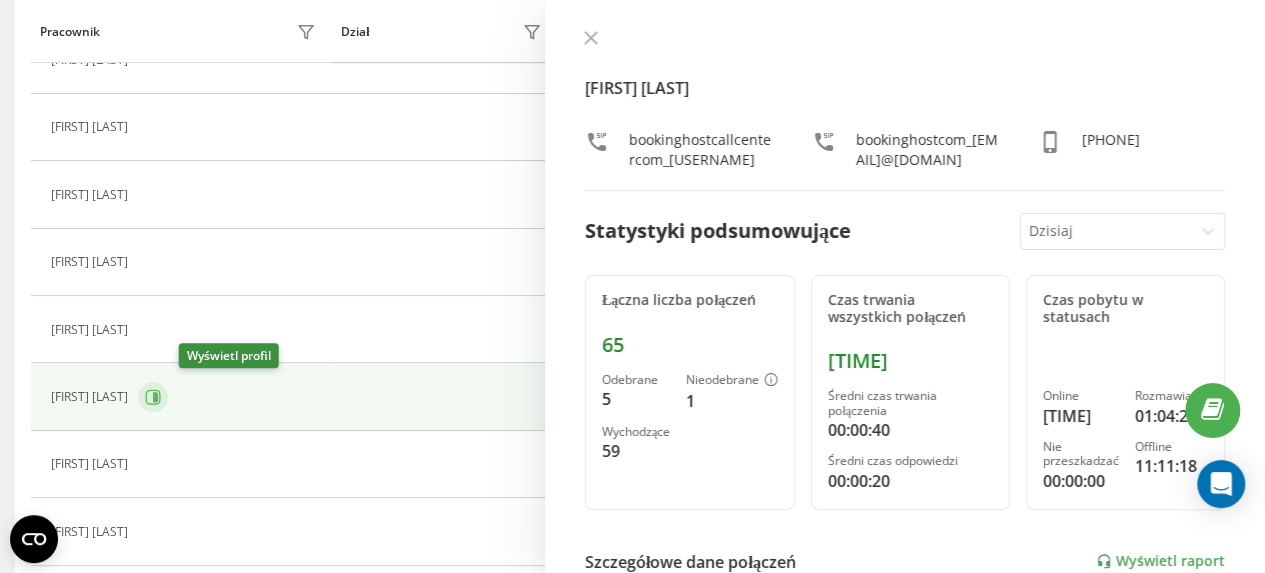 click 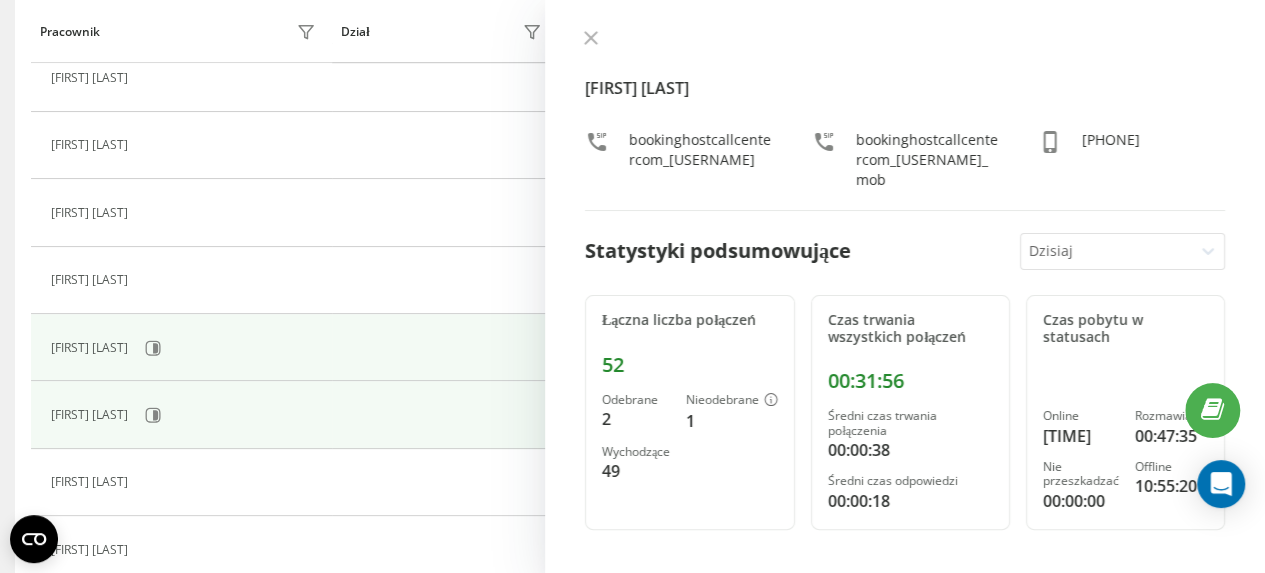scroll, scrollTop: 296, scrollLeft: 0, axis: vertical 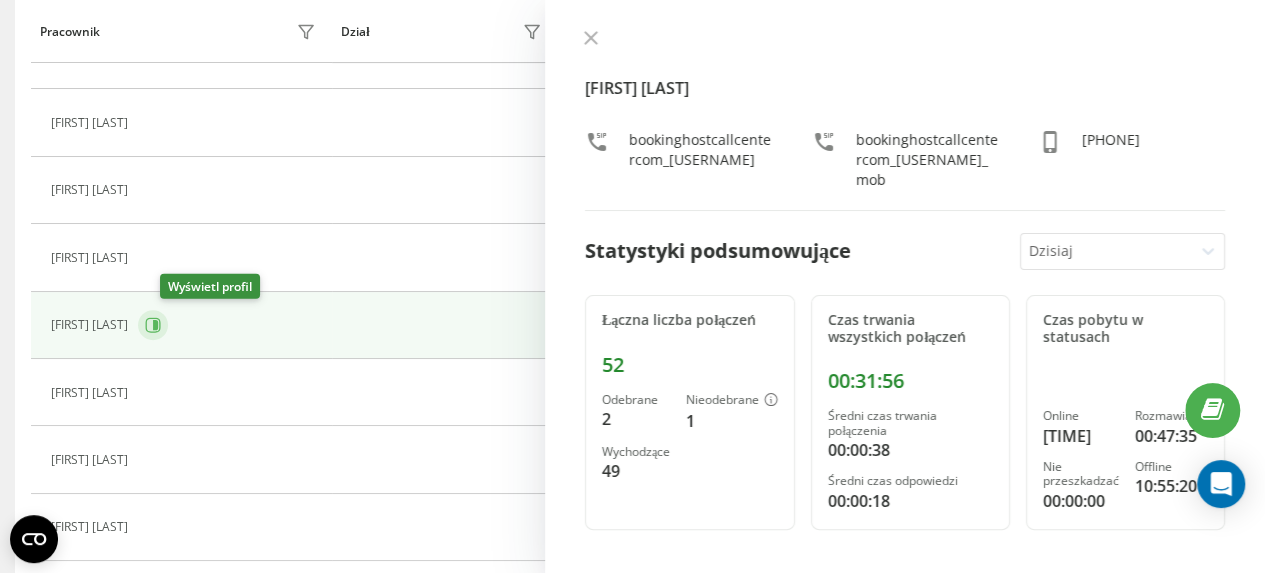 click 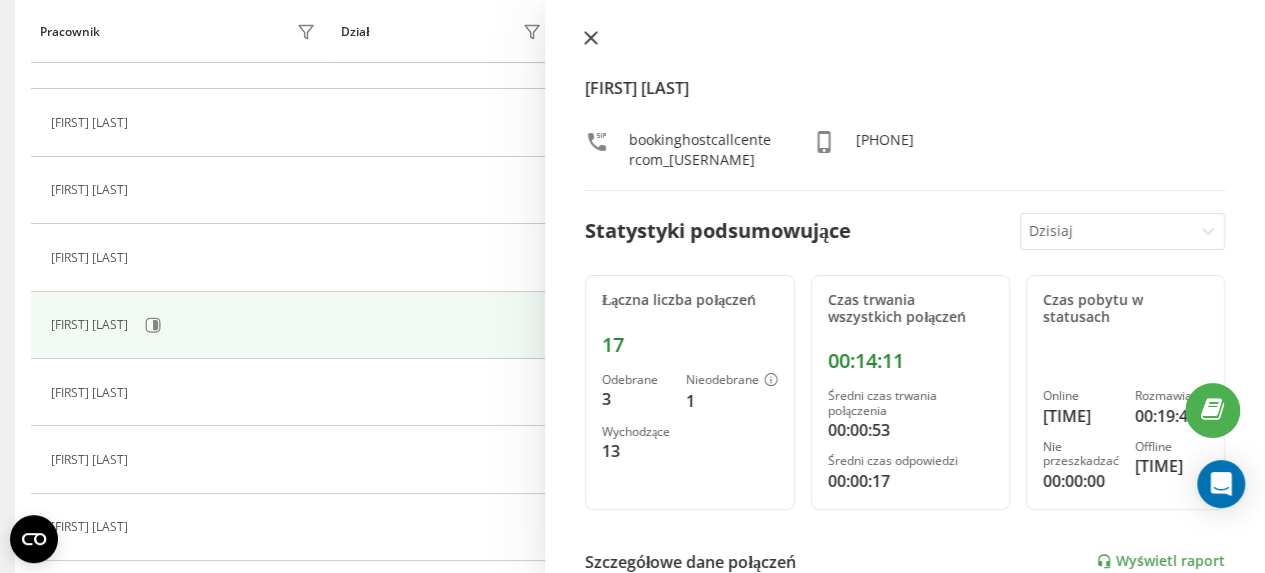 click 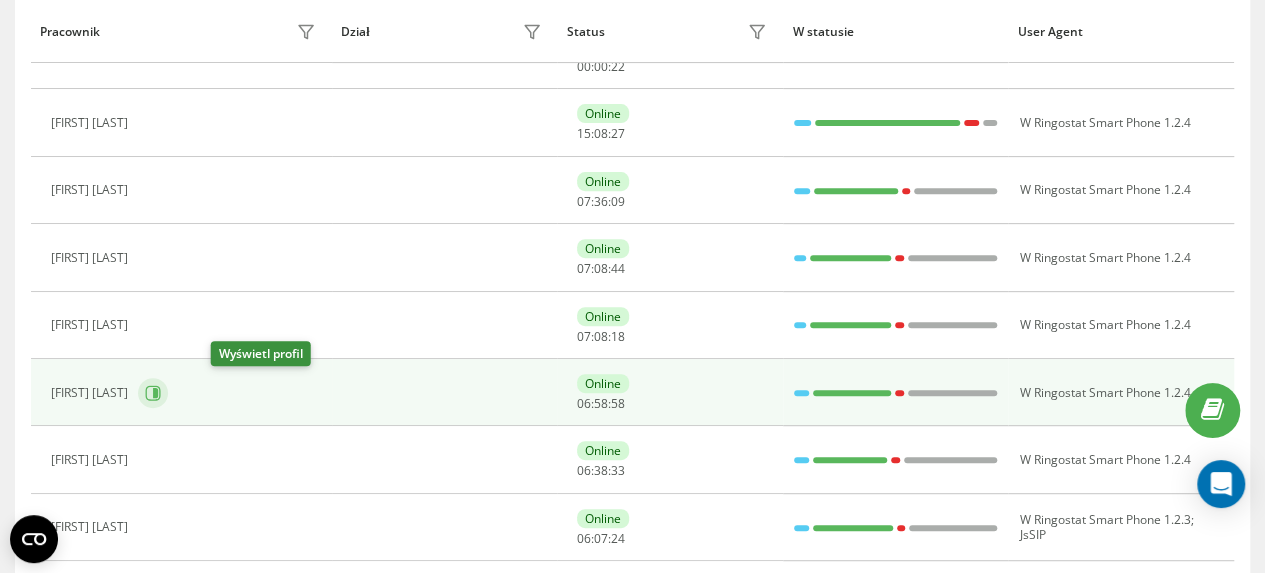 click 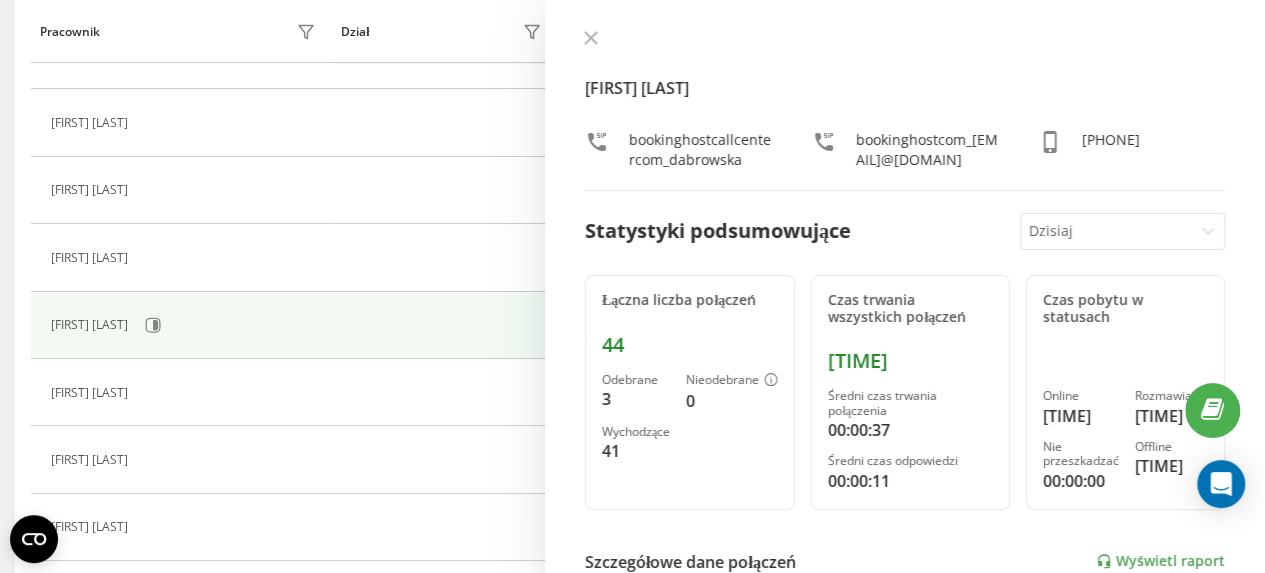 scroll, scrollTop: 229, scrollLeft: 0, axis: vertical 